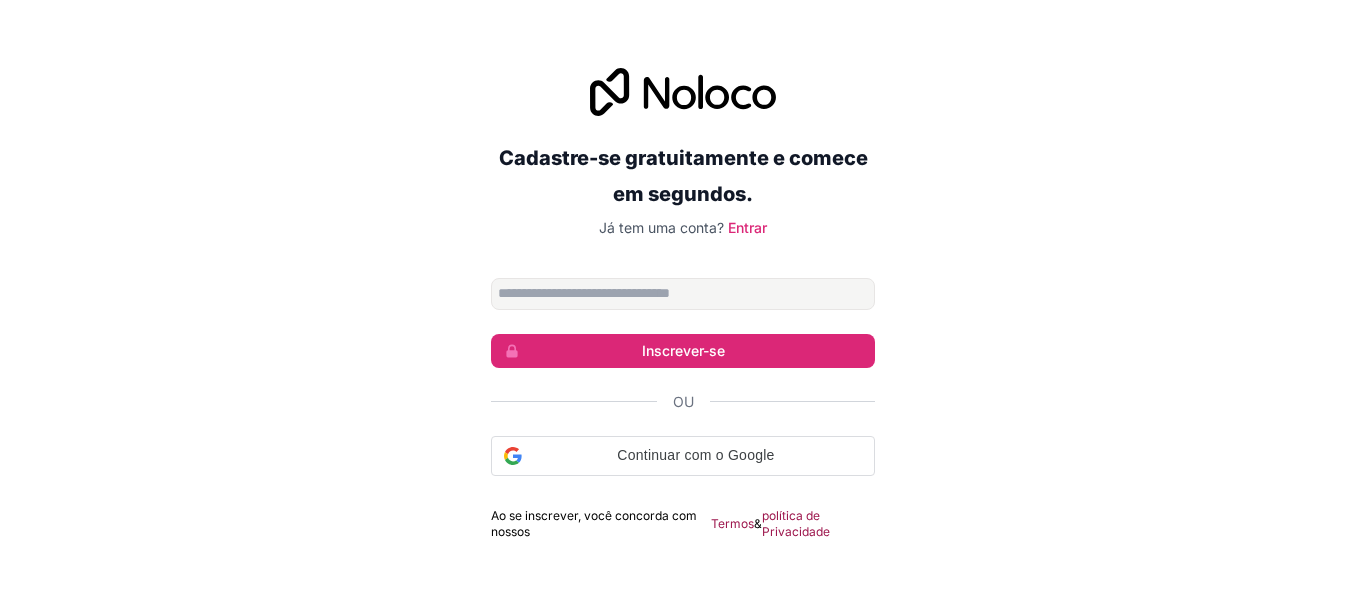 click on "Cadastre-se gratuitamente e comece em segundos. Já tem uma conta?  Entrar Inscrever-se Ou Continuar com o Google Continue com o Google. Abra em um novo guia Ao se inscrever, você concorda com nossos   Termos  &  política de Privacidade" at bounding box center [683, 304] 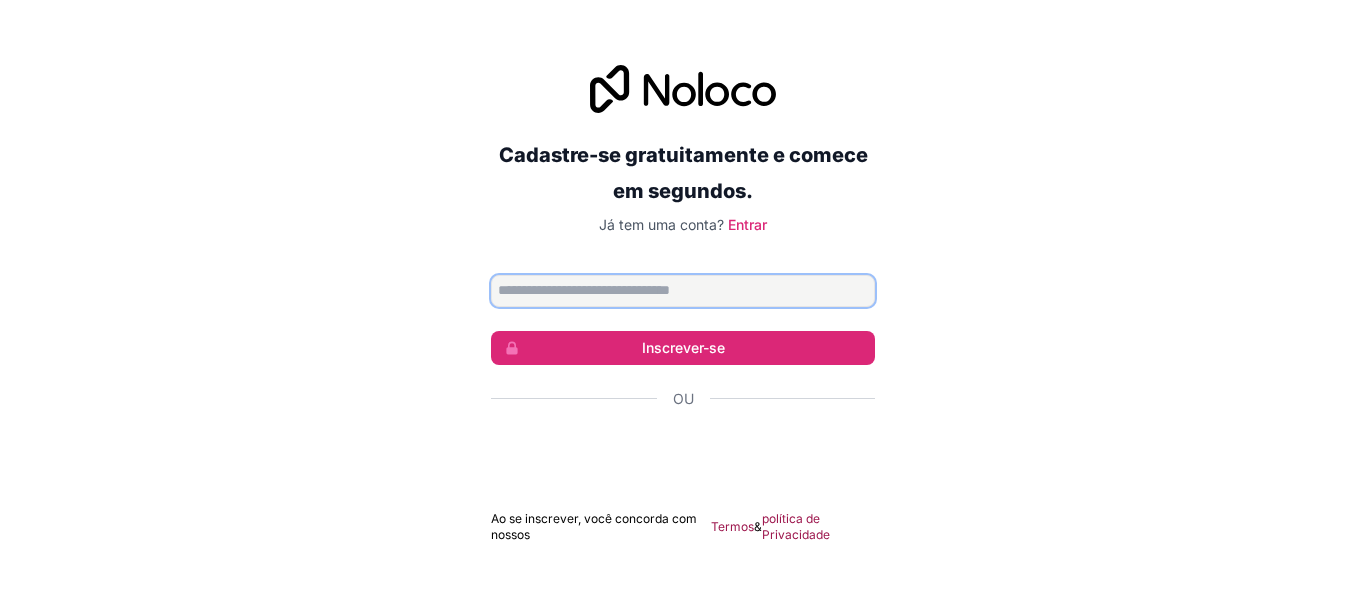click at bounding box center (683, 291) 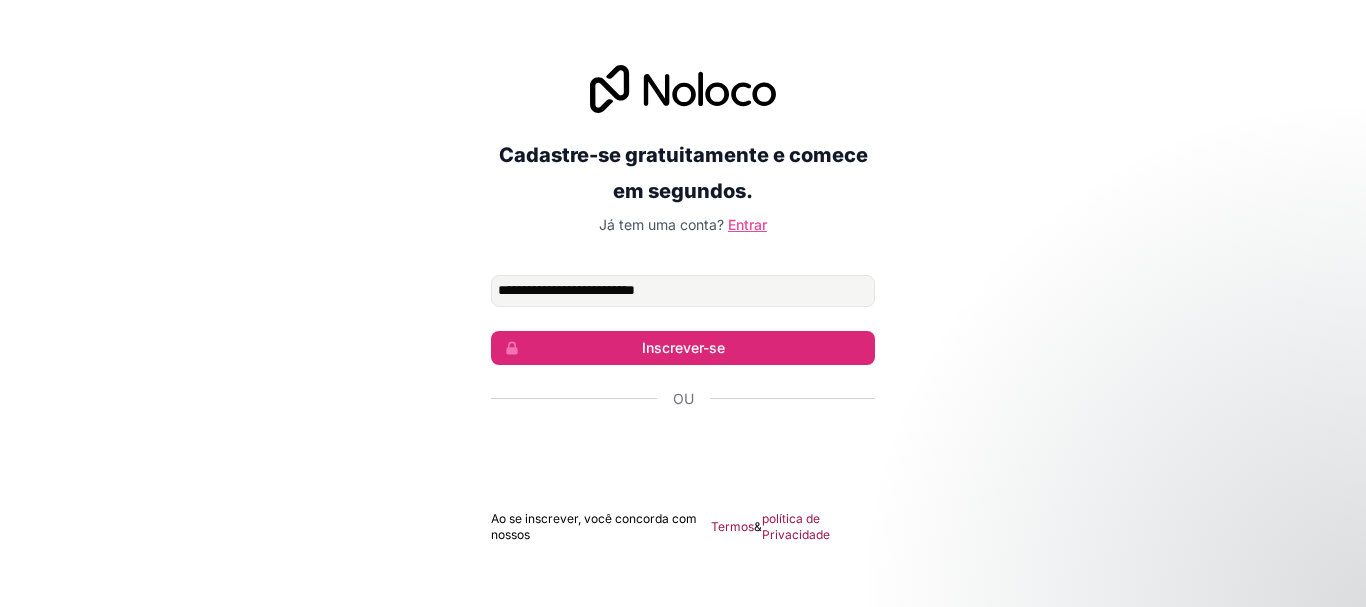click on "Entrar" at bounding box center [747, 224] 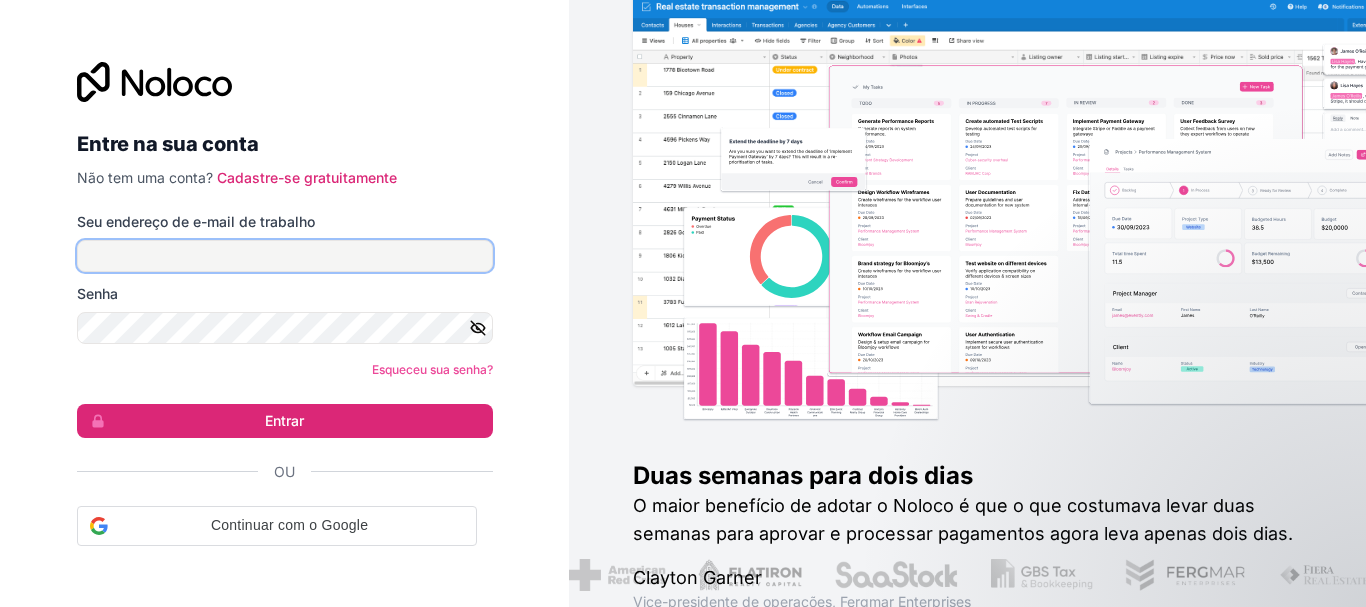 type on "**********" 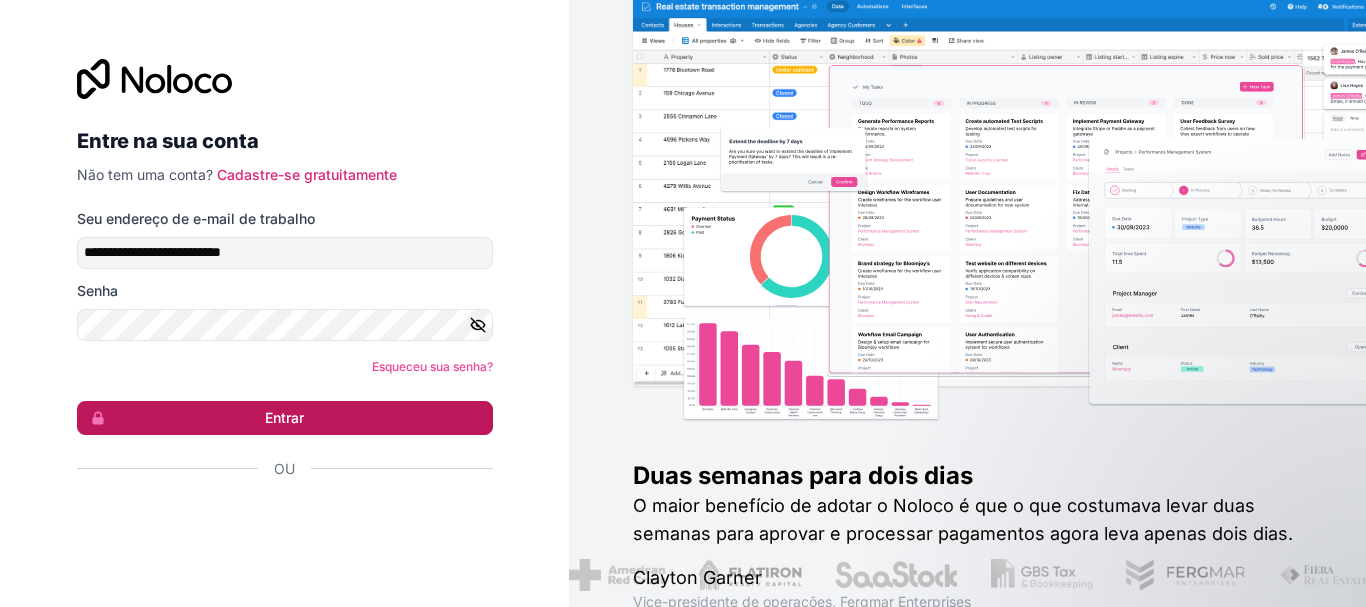 click on "Entrar" at bounding box center (284, 417) 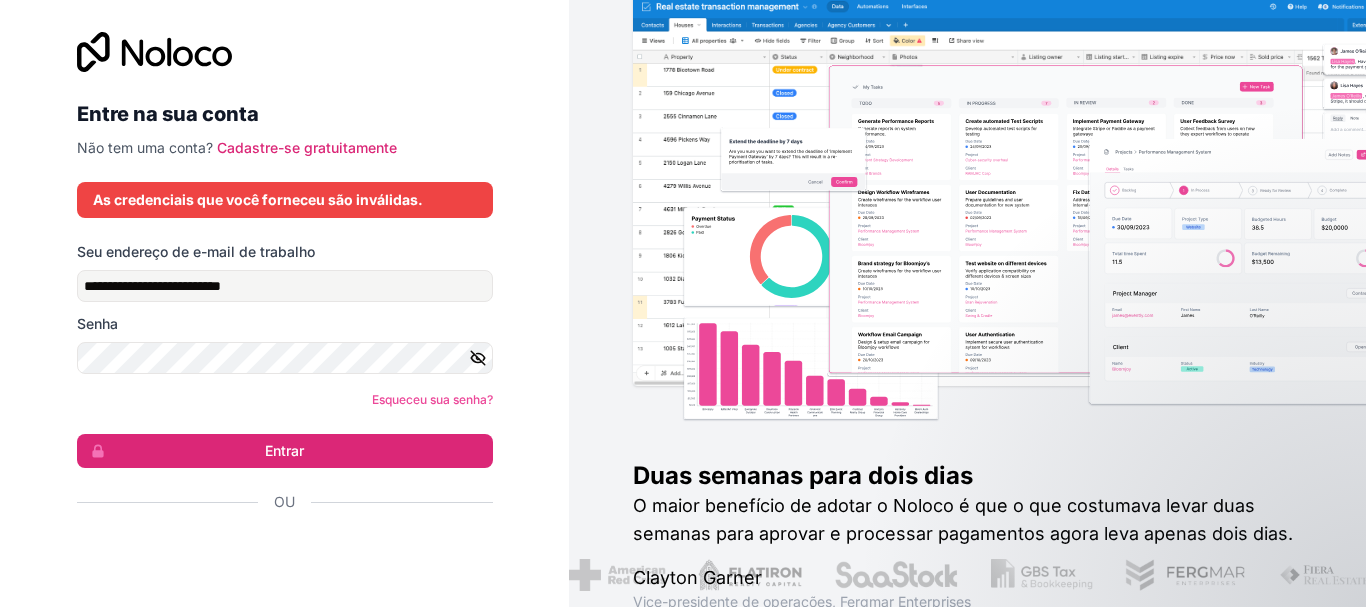 click 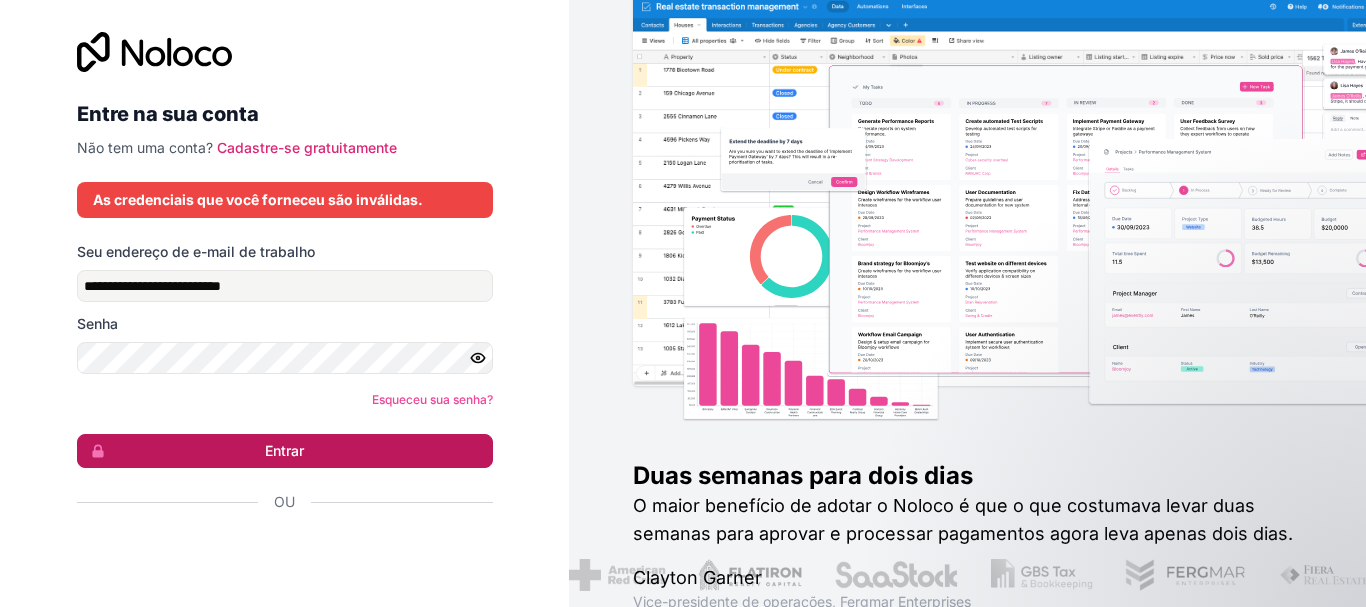 click on "Entrar" at bounding box center (284, 450) 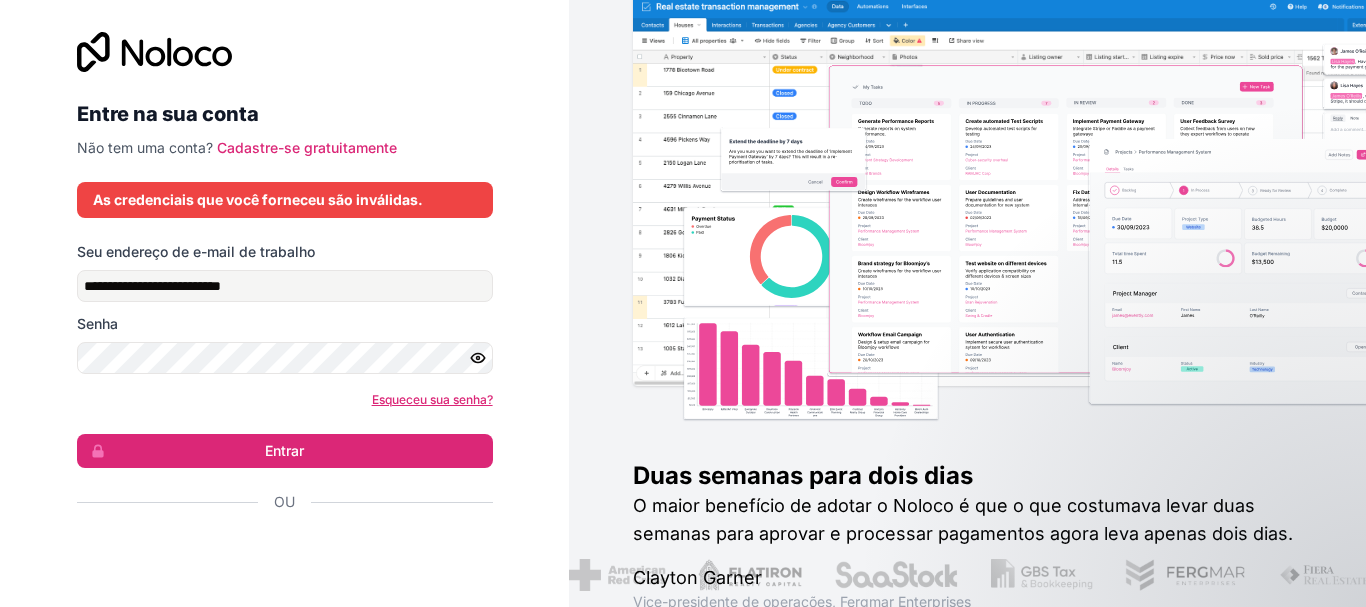click on "Esqueceu sua senha?" at bounding box center (432, 399) 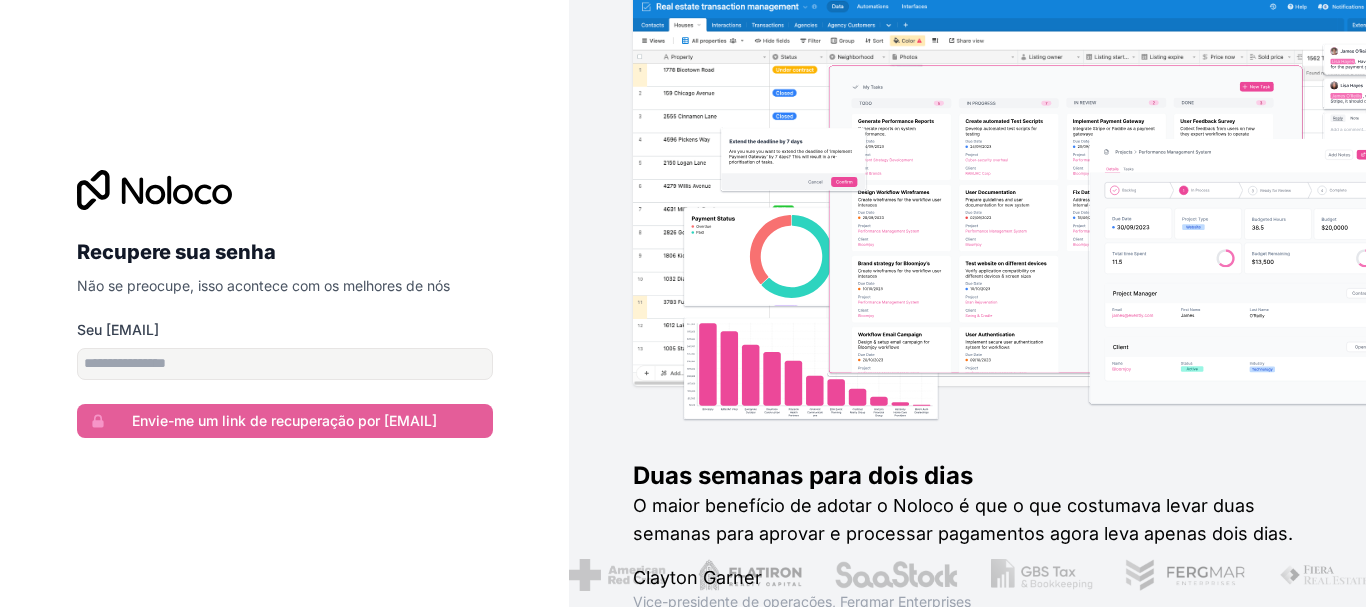 scroll, scrollTop: 0, scrollLeft: 0, axis: both 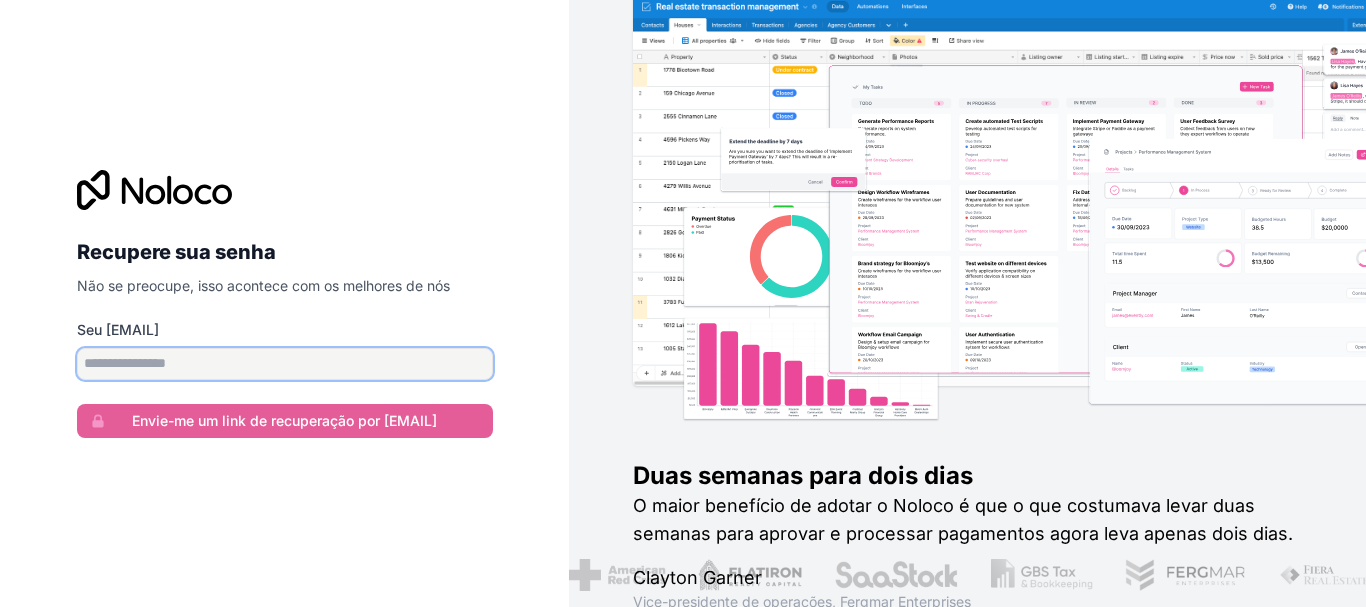 drag, startPoint x: 0, startPoint y: 0, endPoint x: 304, endPoint y: 365, distance: 475.01685 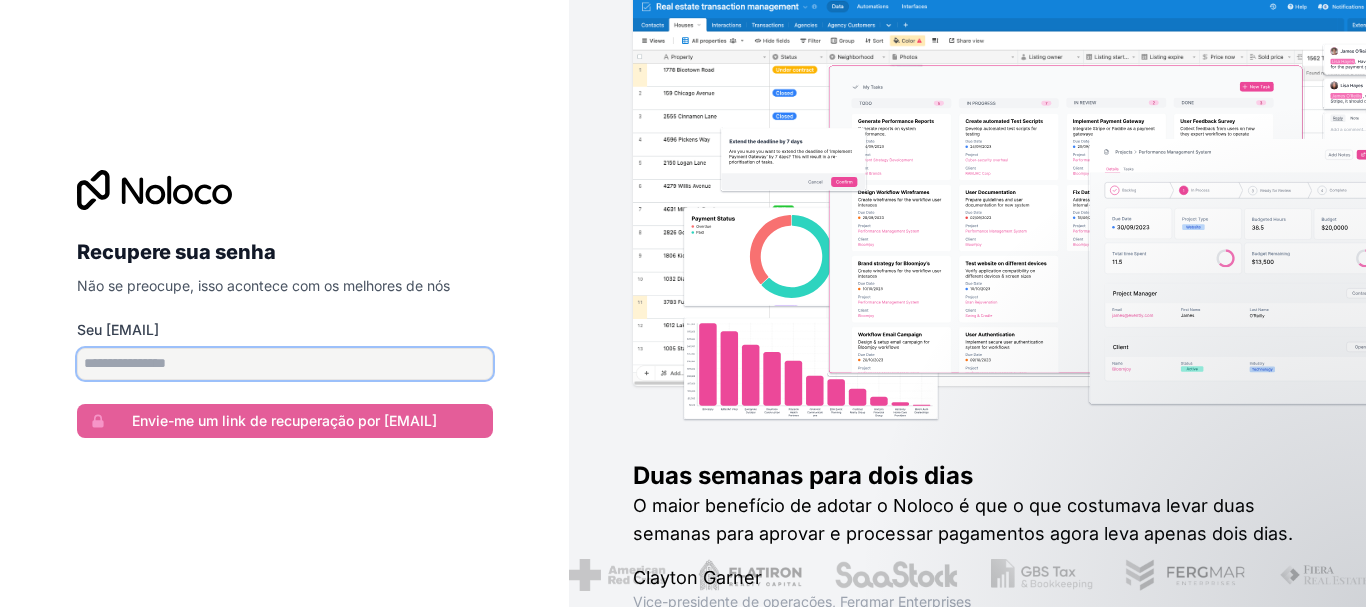 type on "**********" 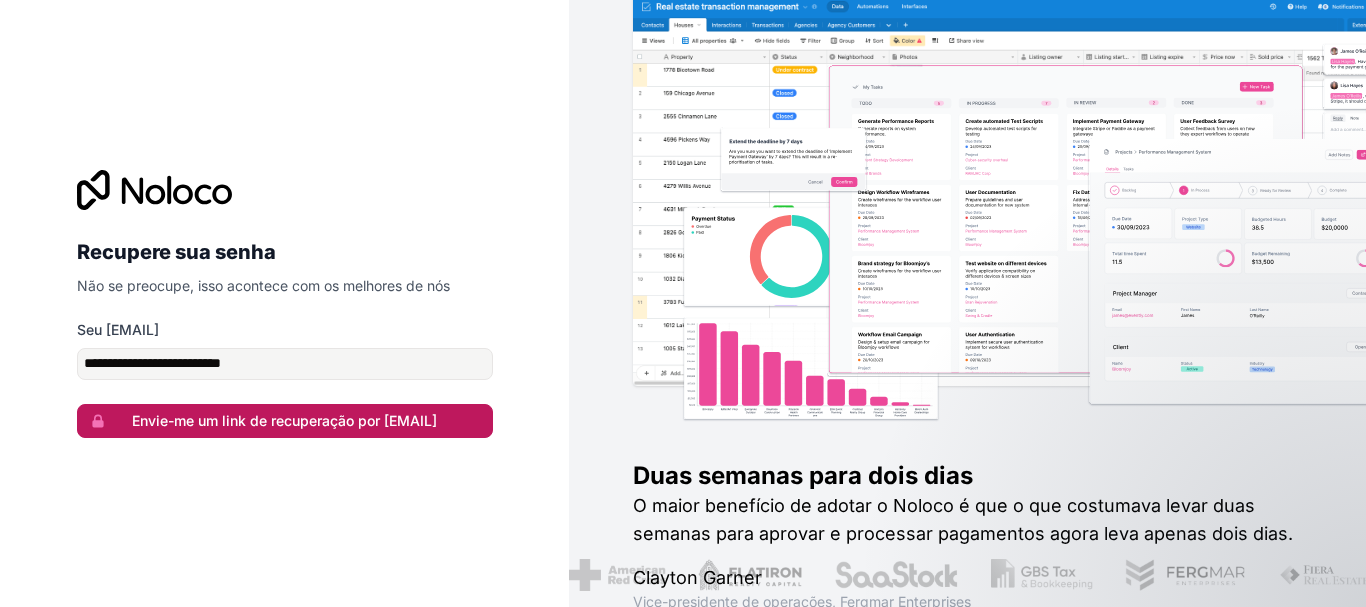 click on "Envie-me um link de recuperação por e-mail" at bounding box center (284, 420) 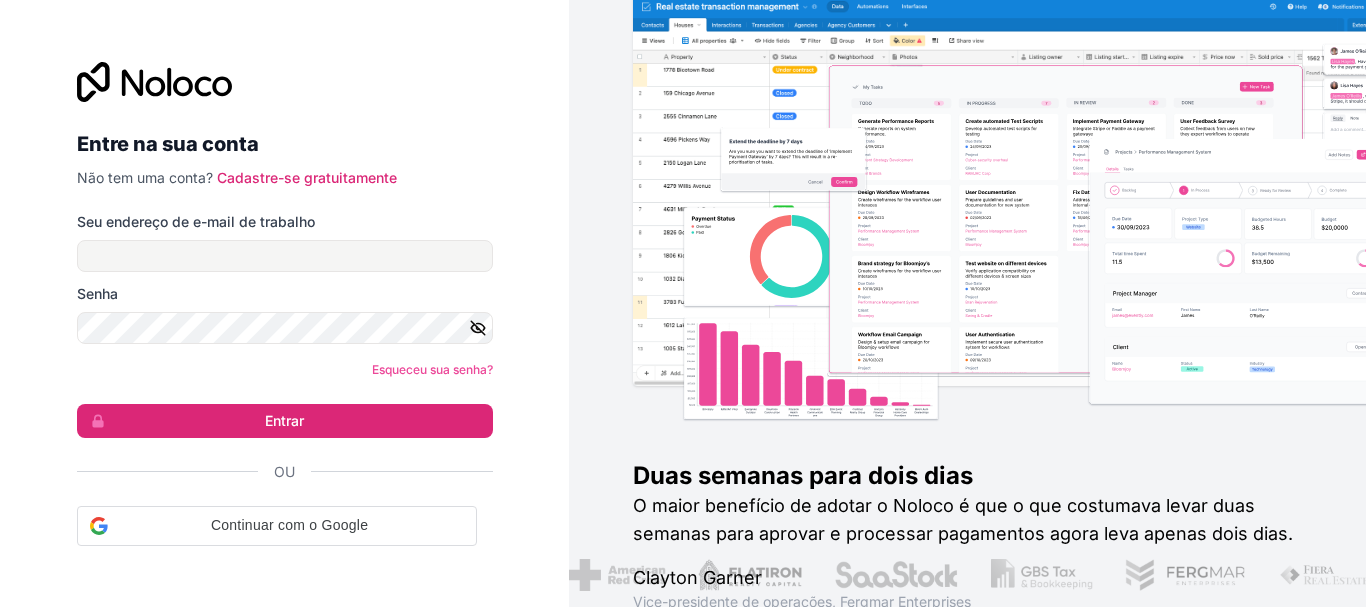 scroll, scrollTop: 0, scrollLeft: 0, axis: both 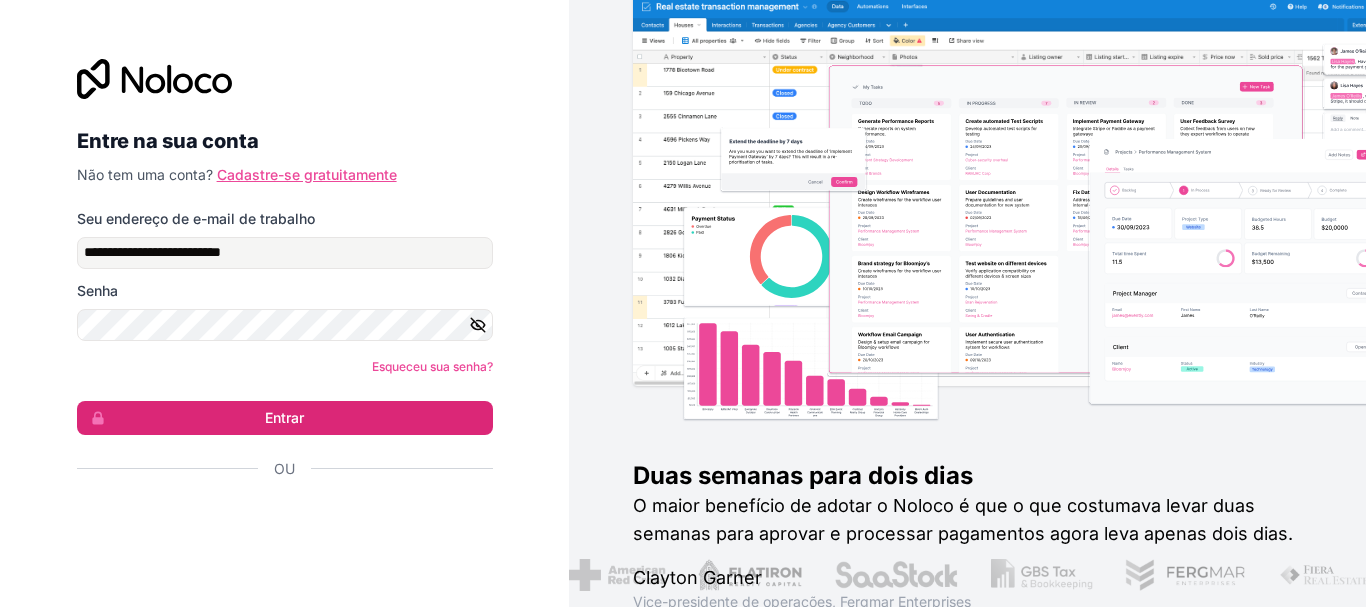 click on "Cadastre-se gratuitamente" at bounding box center [307, 174] 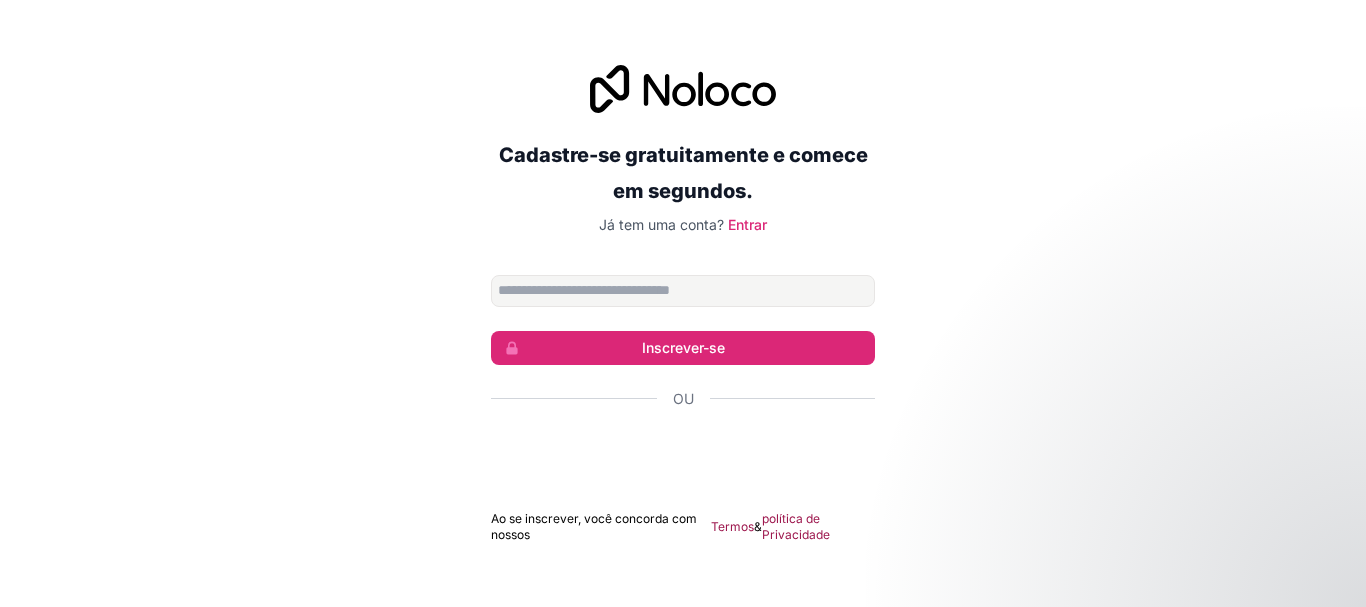 type on "**********" 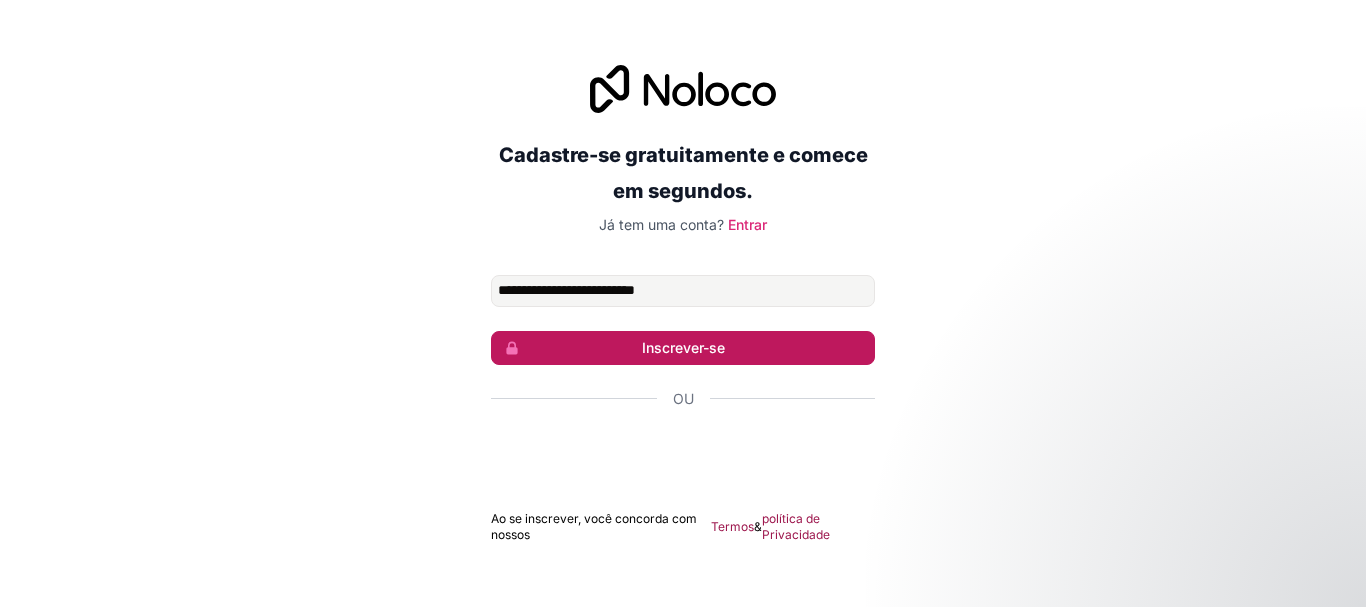 click on "Inscrever-se" at bounding box center [683, 347] 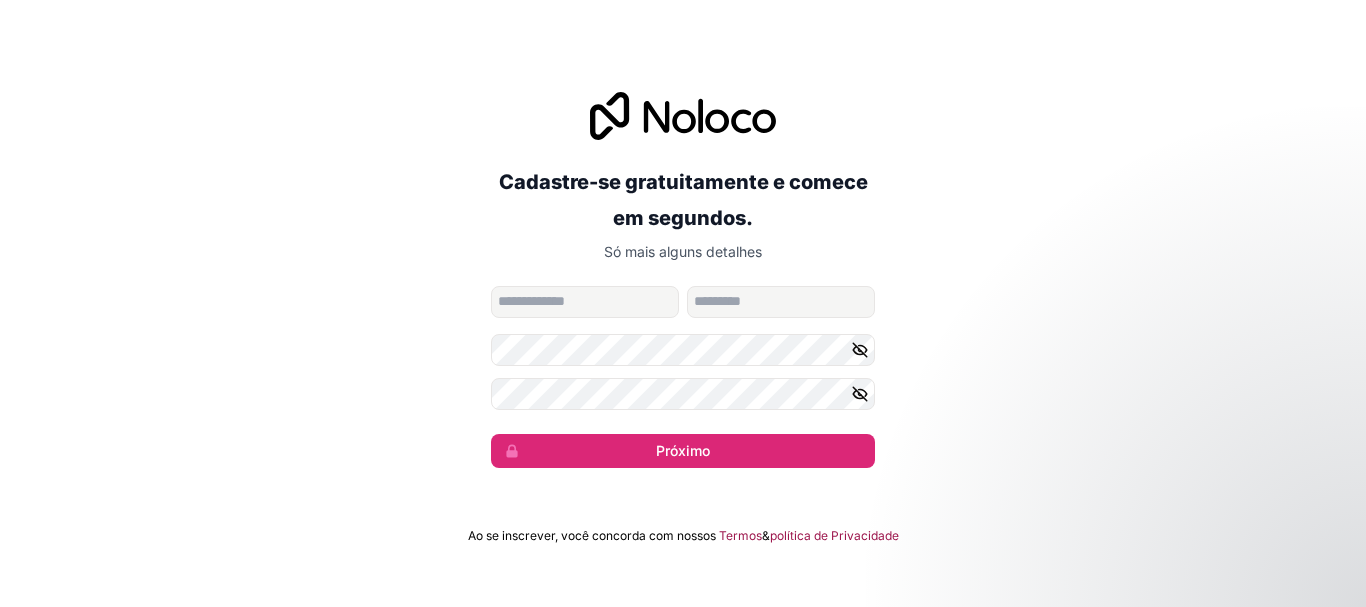 click at bounding box center (585, 302) 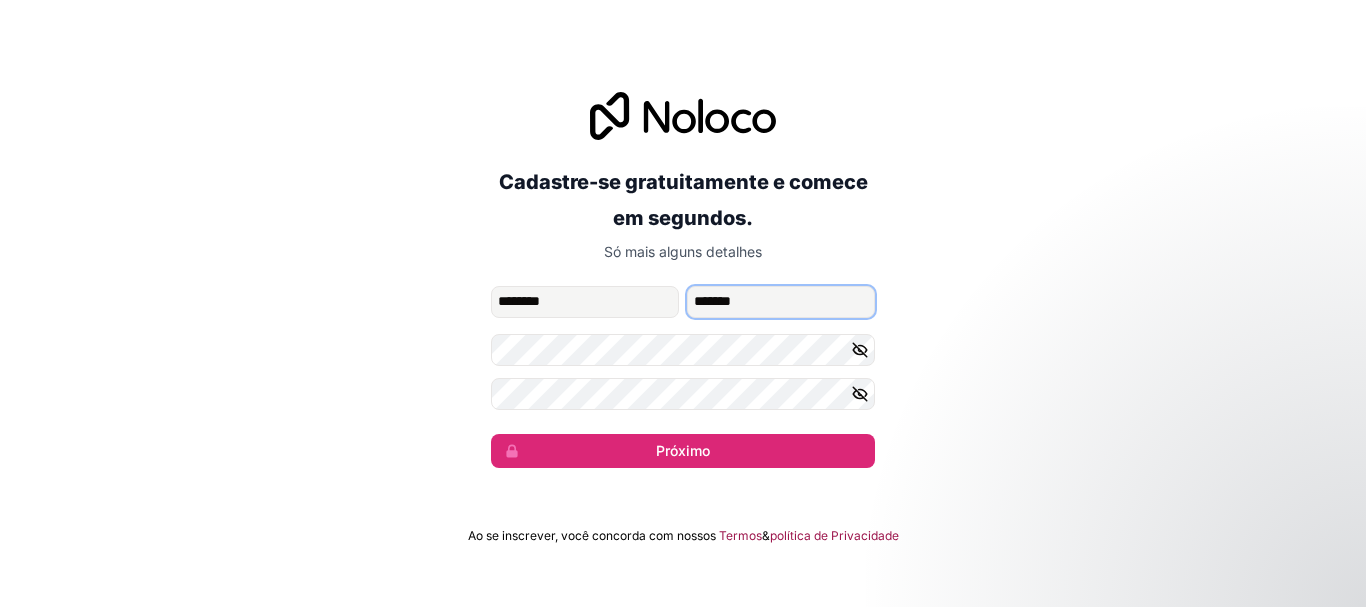 type on "**********" 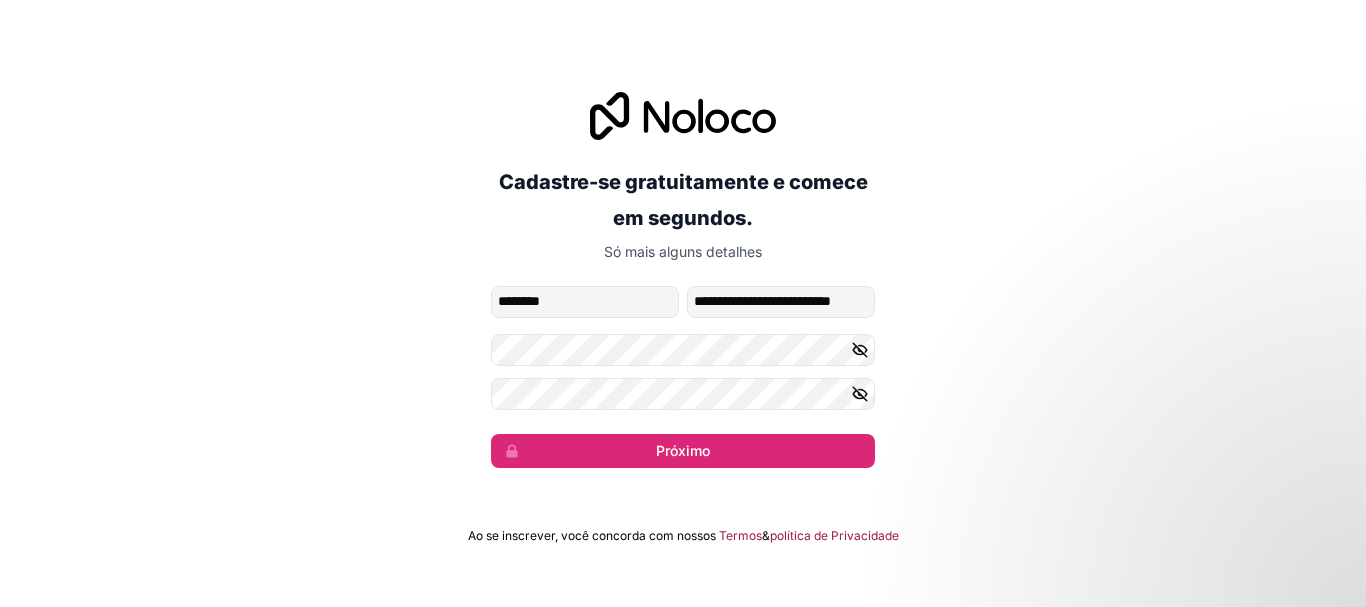click 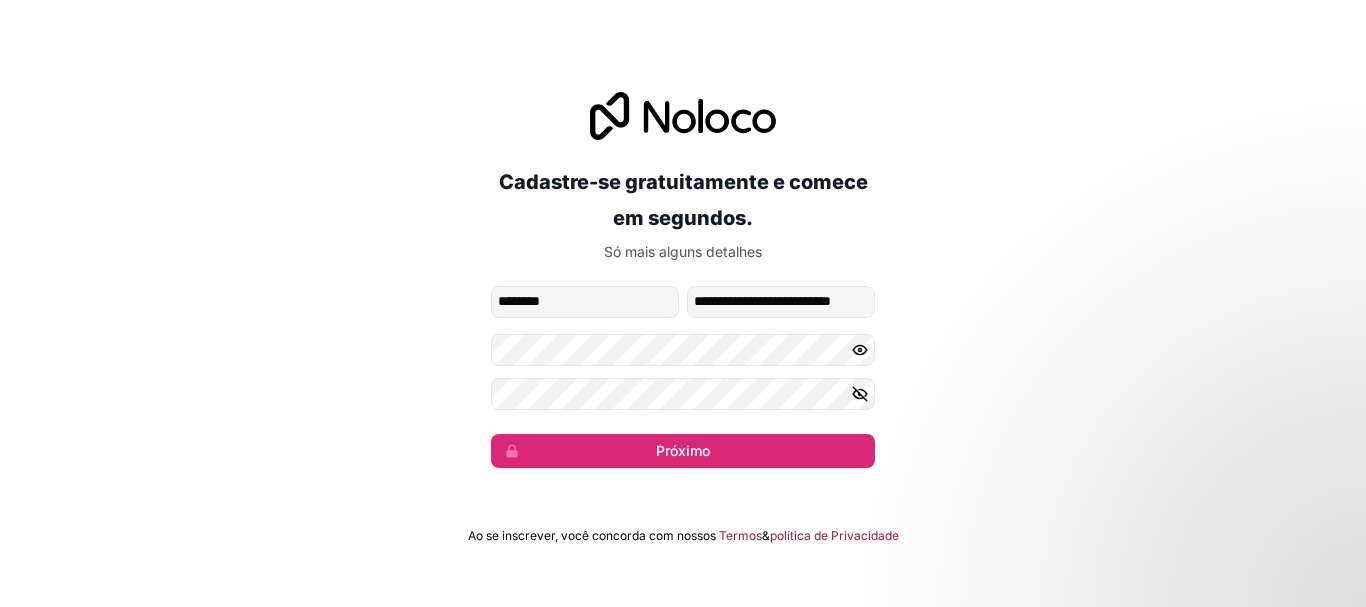 click 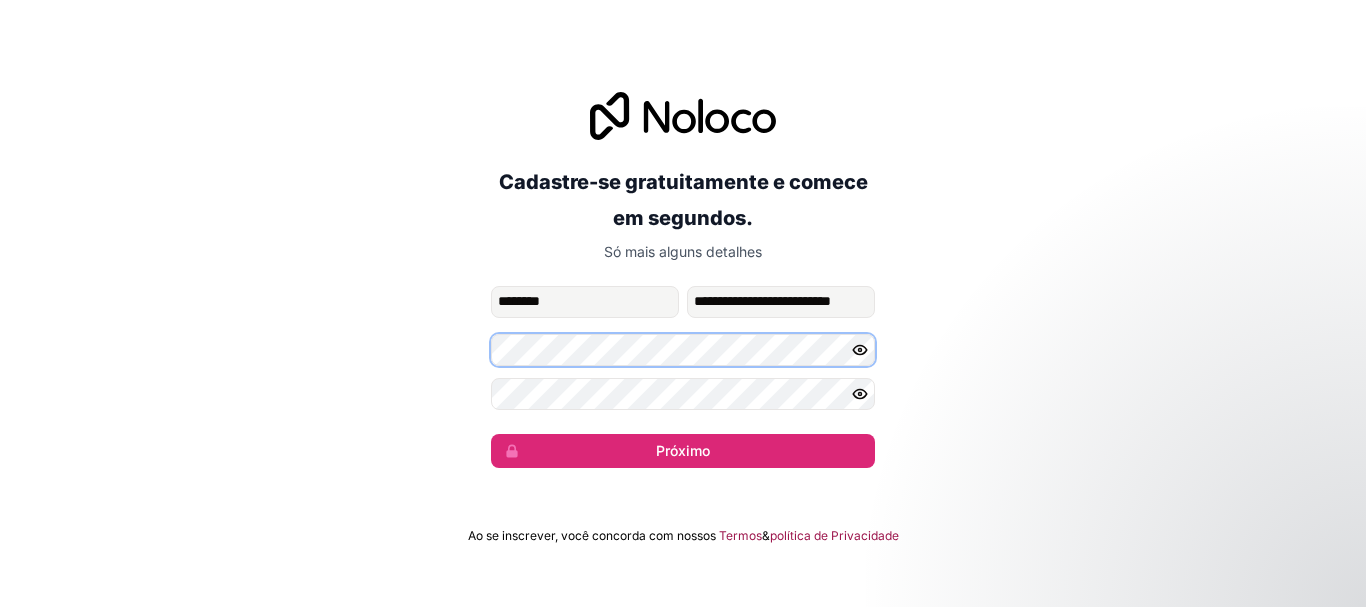 click on "Cadastre-se gratuitamente e comece em segundos. Só mais alguns detalhes [REDACTED] [REDACTED] [REDACTED] Próximo" at bounding box center [683, 280] 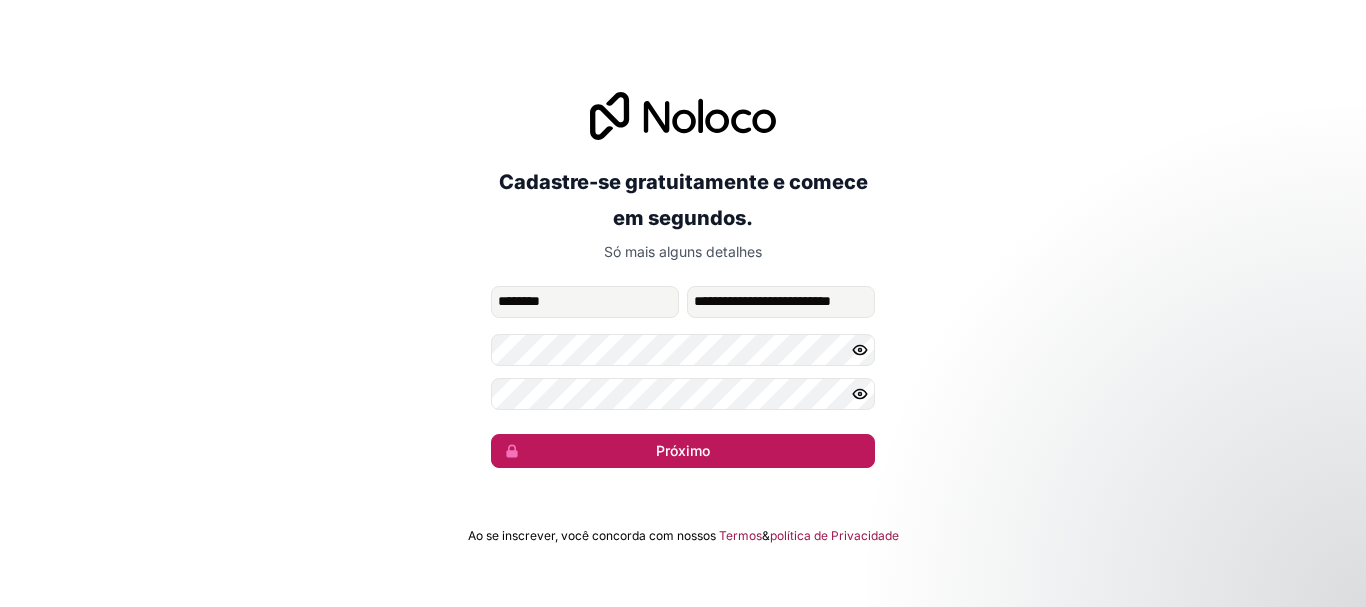 click on "Próximo" at bounding box center (683, 451) 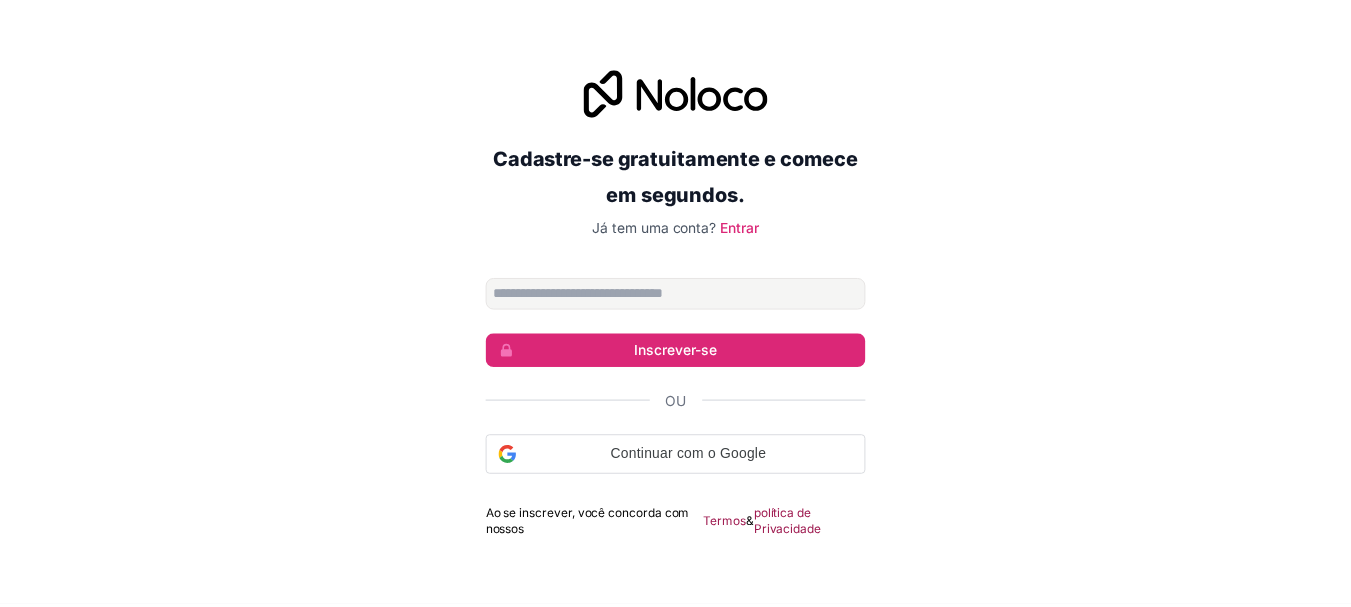 scroll, scrollTop: 0, scrollLeft: 0, axis: both 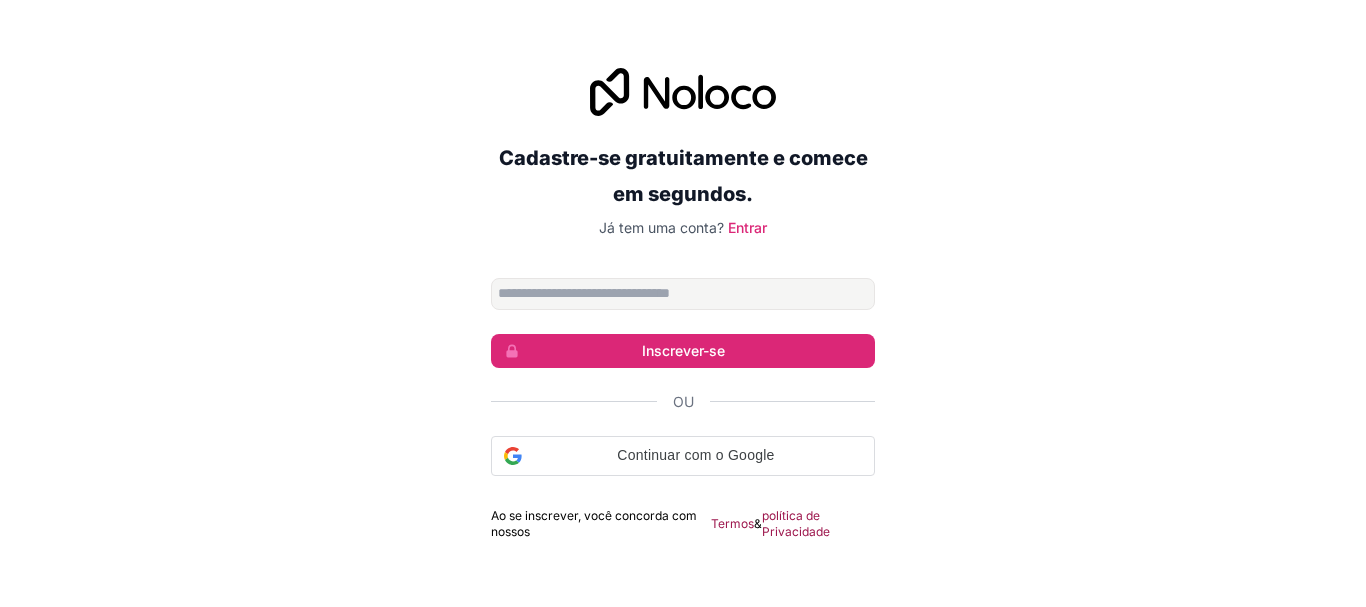 drag, startPoint x: 0, startPoint y: 0, endPoint x: 417, endPoint y: 280, distance: 502.28378 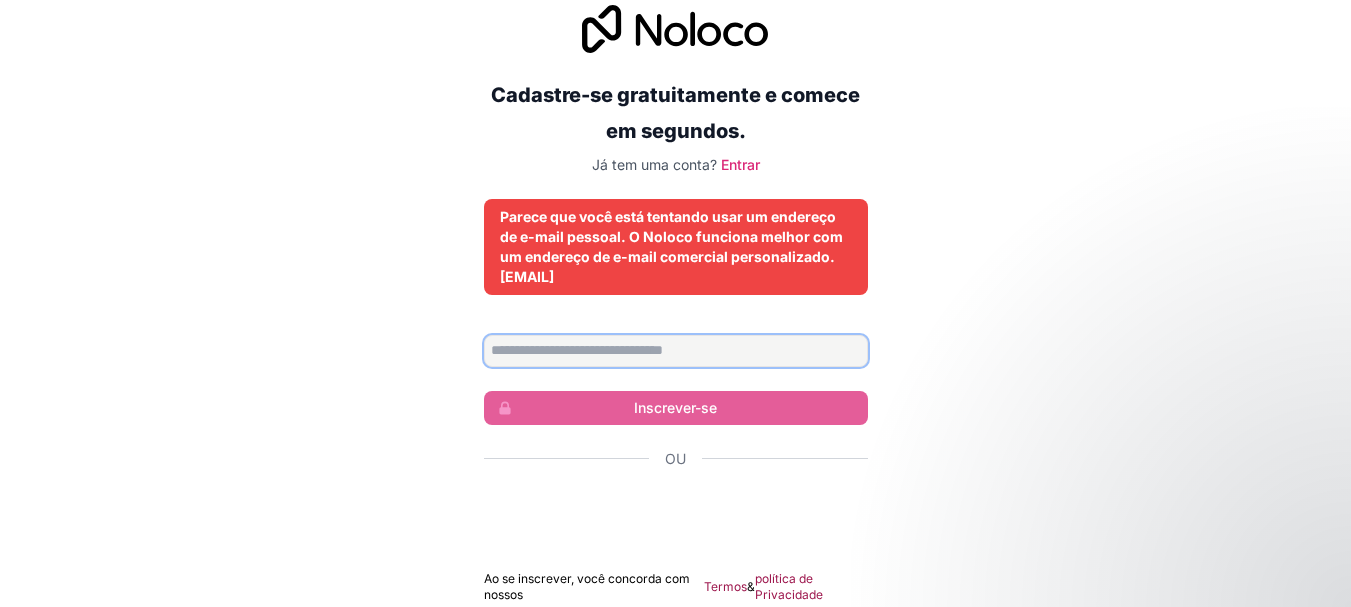 click at bounding box center (676, 351) 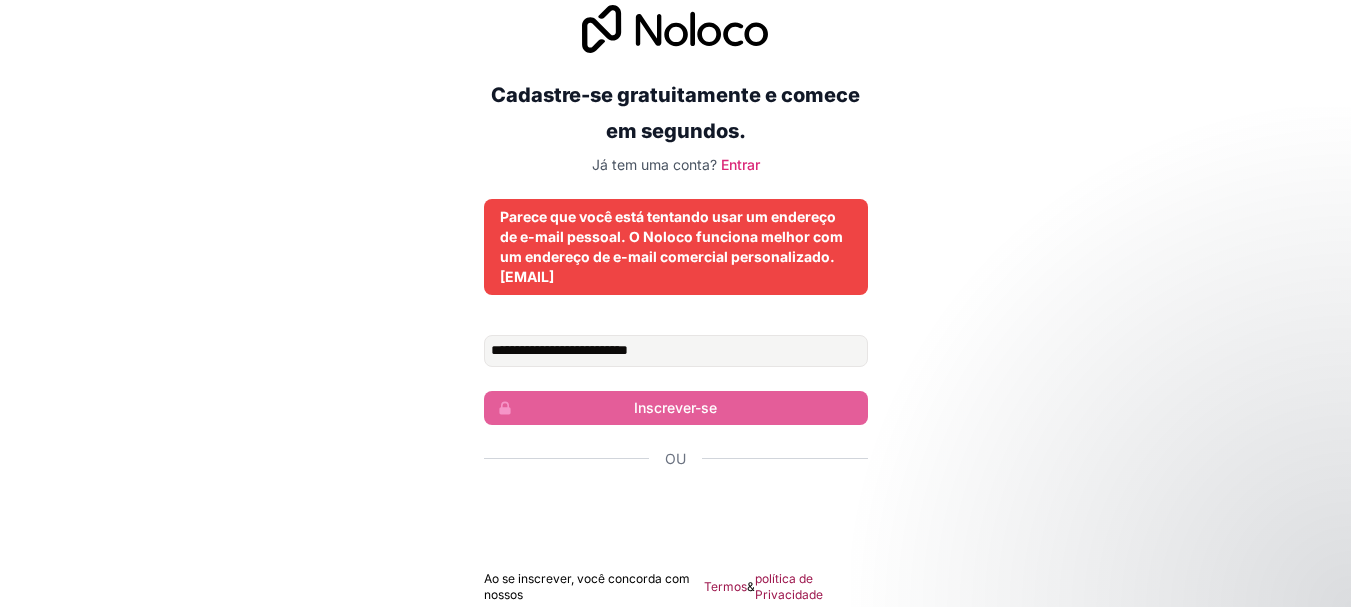 scroll, scrollTop: 3, scrollLeft: 0, axis: vertical 